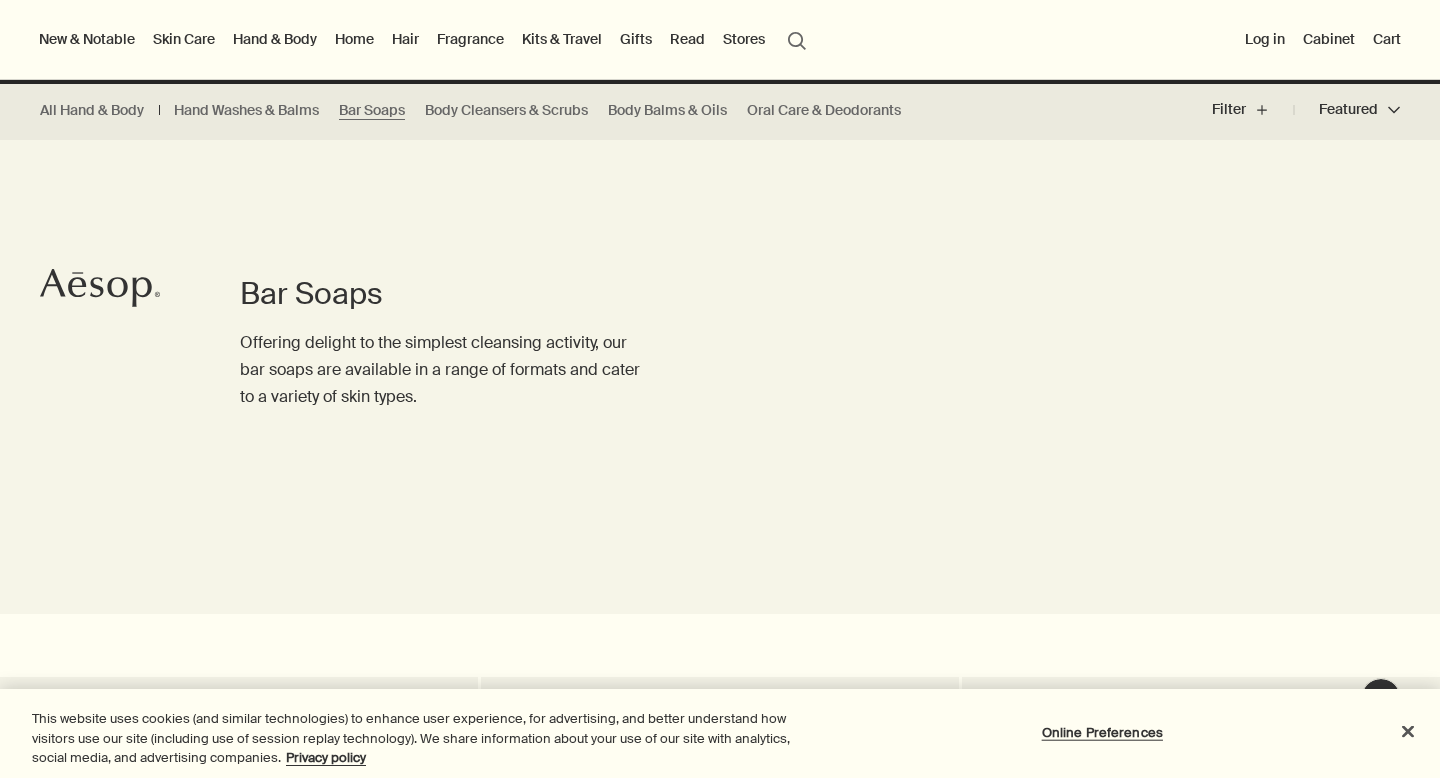 scroll, scrollTop: 1001, scrollLeft: 0, axis: vertical 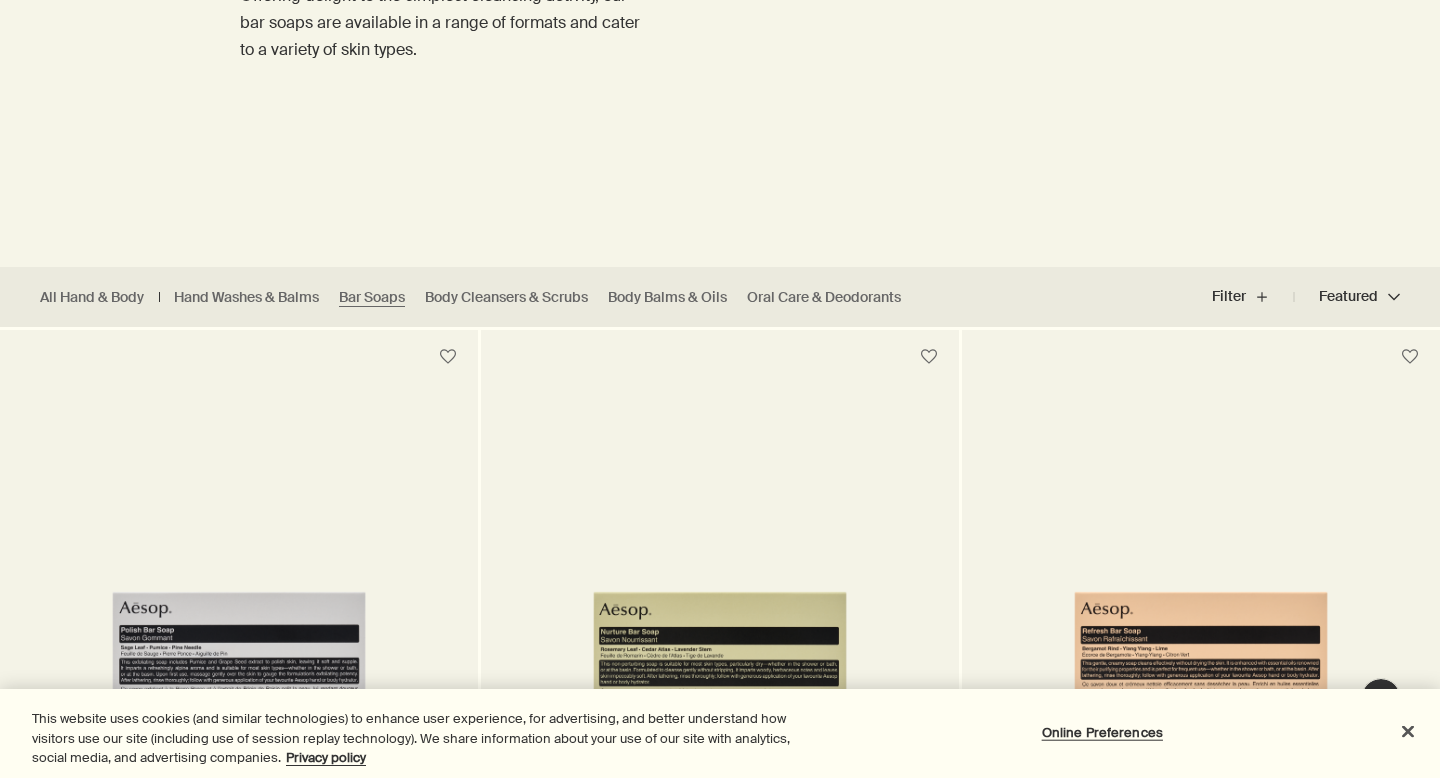 click at bounding box center (720, 569) 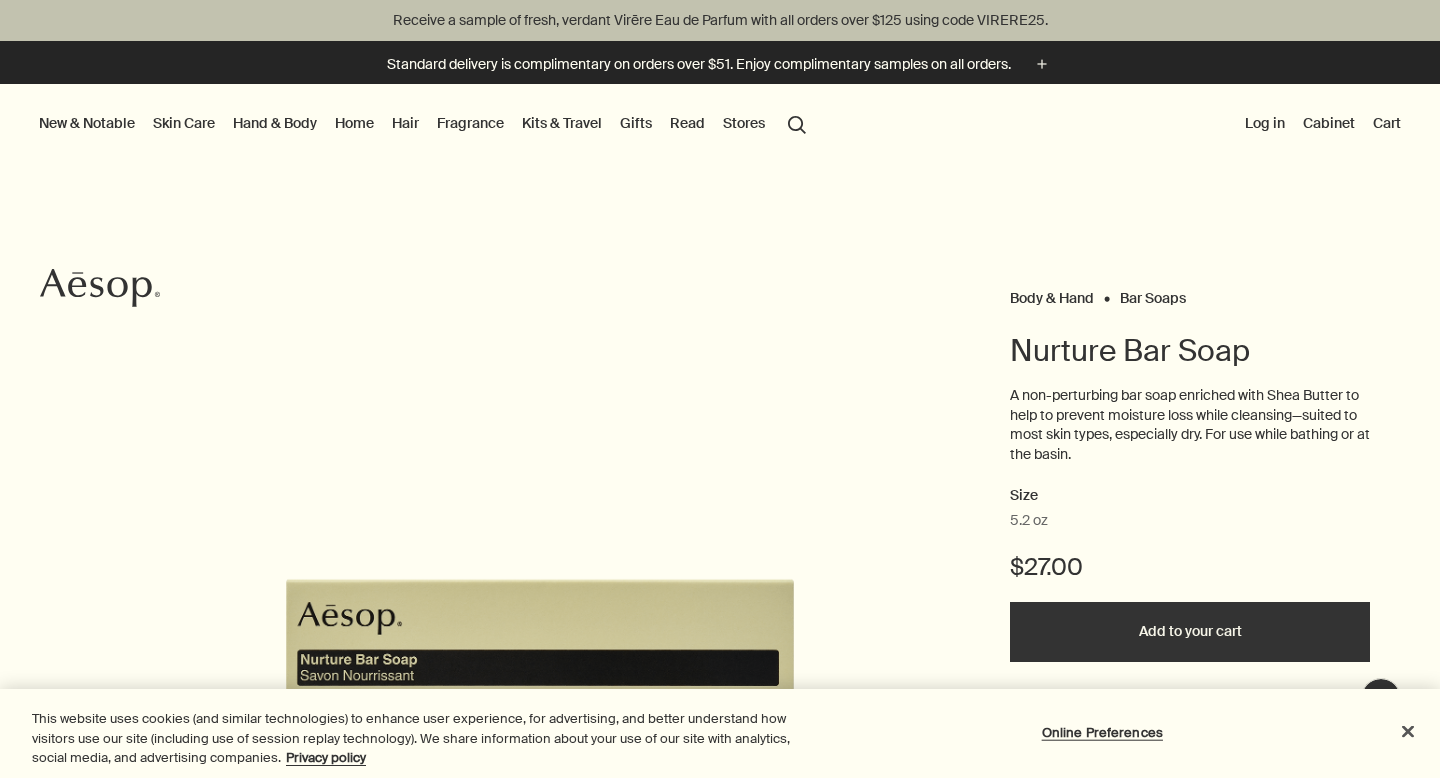 scroll, scrollTop: 0, scrollLeft: 0, axis: both 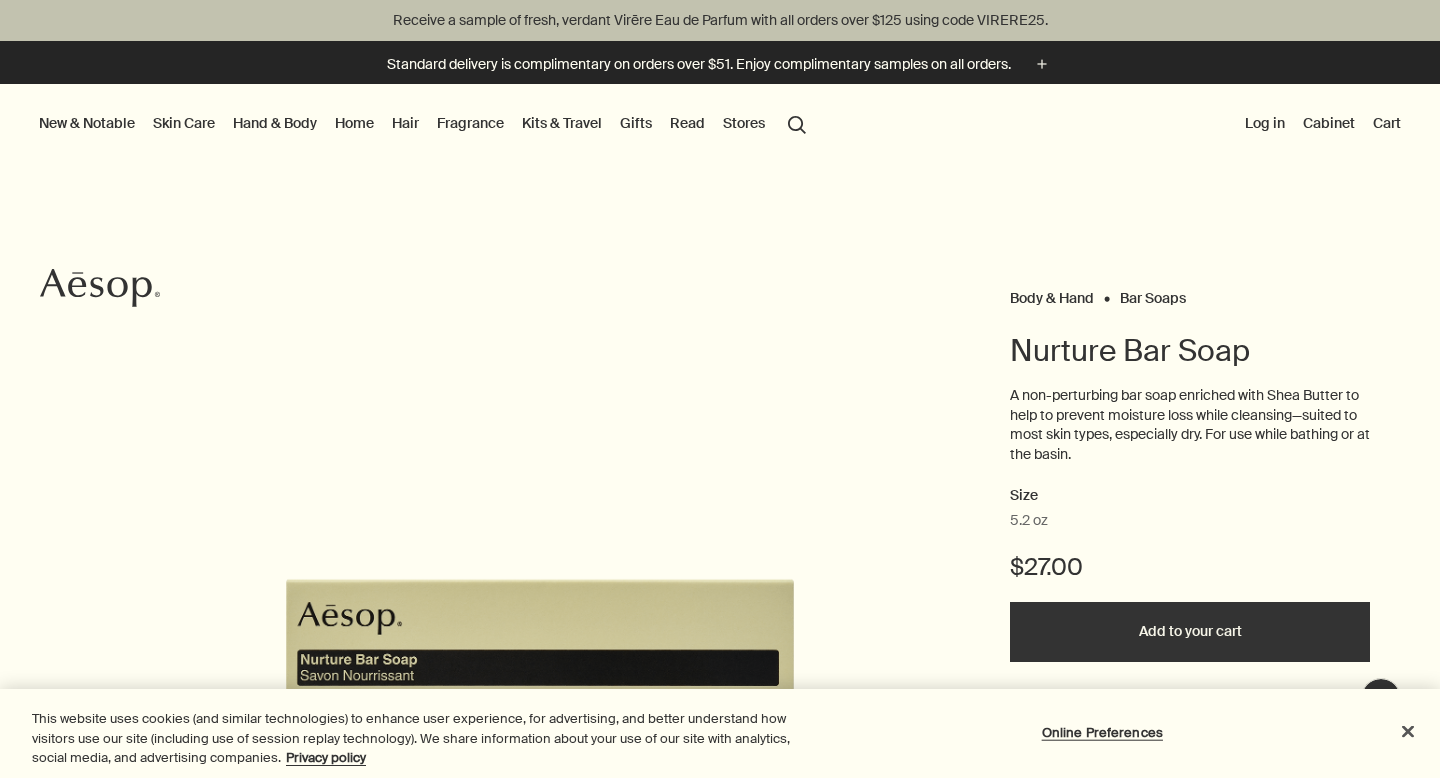 click on "Hand & Body" at bounding box center [275, 123] 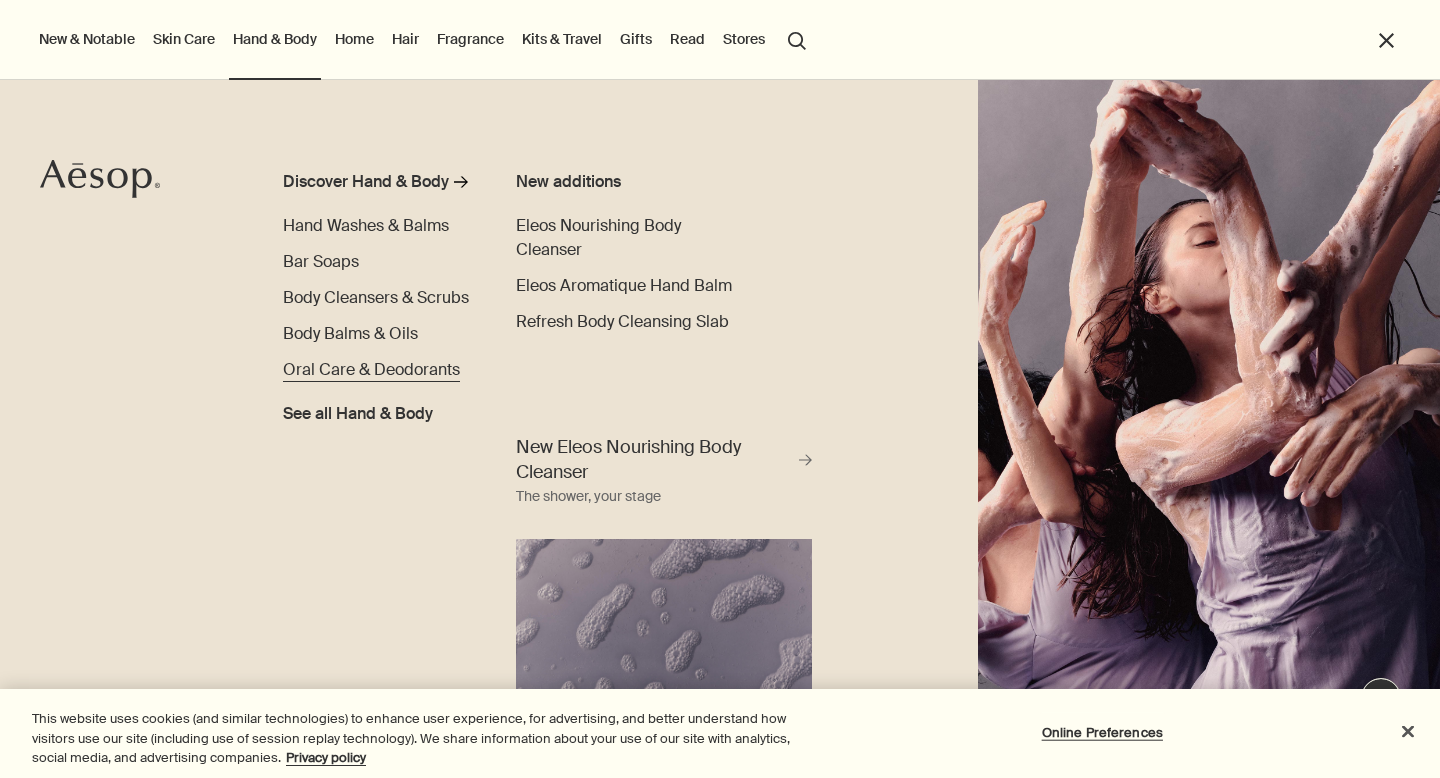 click on "Oral Care & Deodorants" at bounding box center (371, 369) 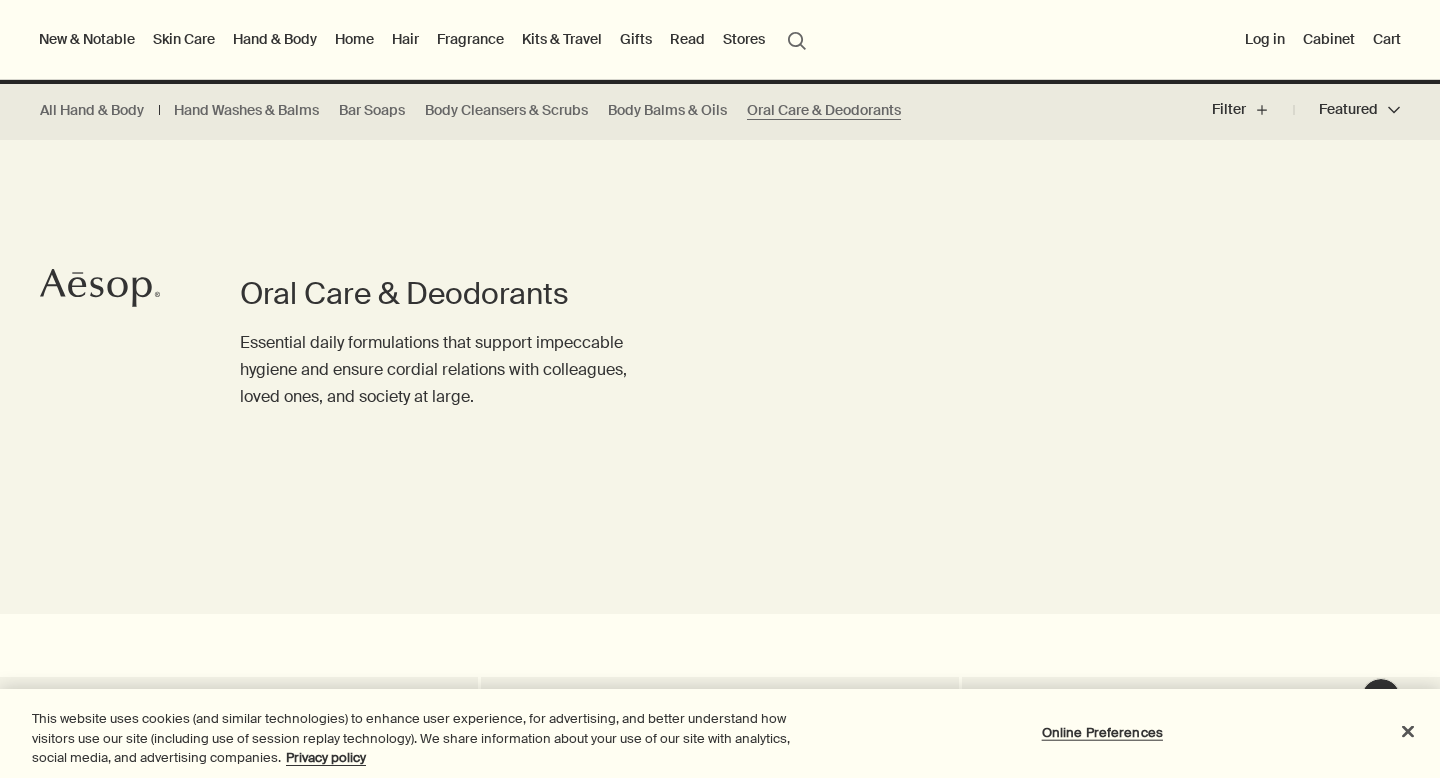 scroll, scrollTop: 745, scrollLeft: 0, axis: vertical 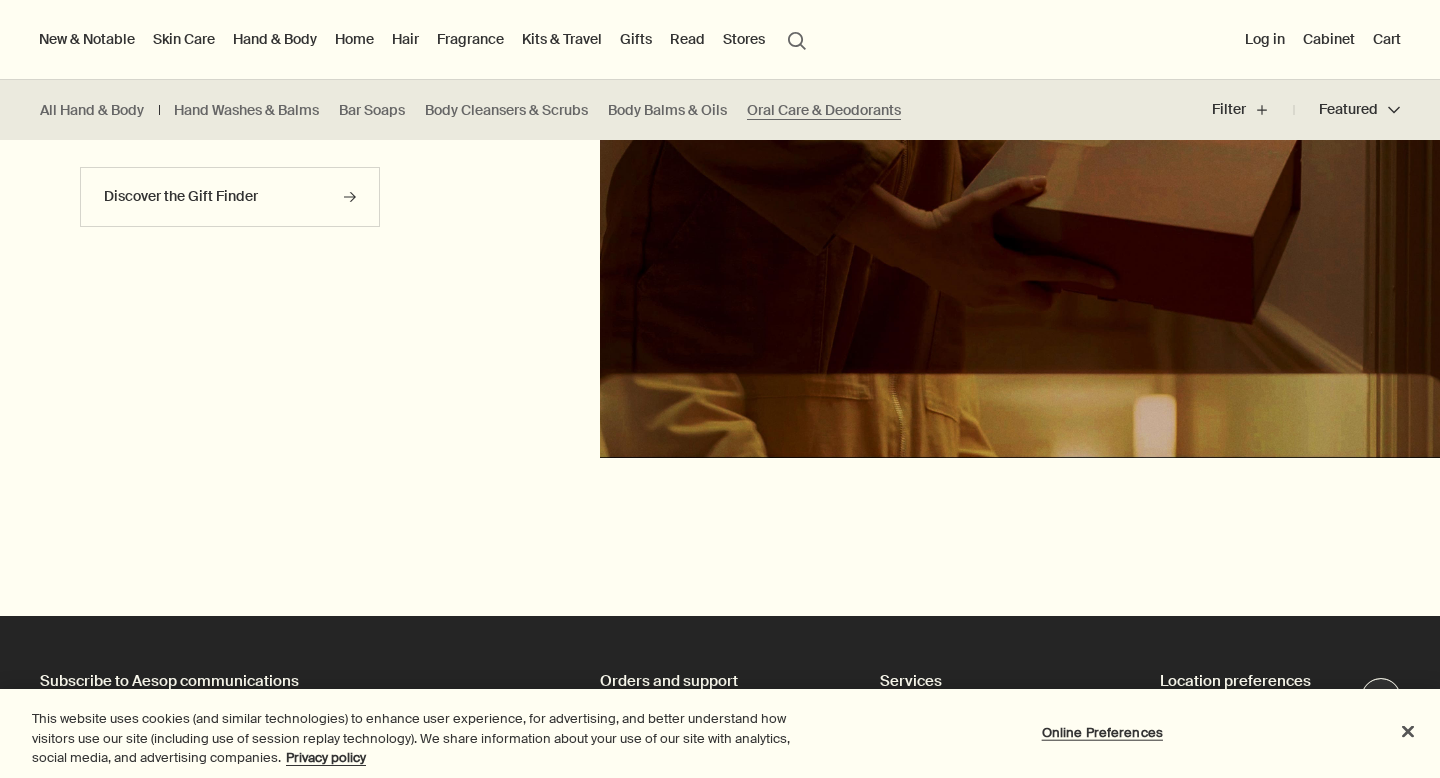 click on "Discover the Gift Finder   rightArrow" at bounding box center (279, 207) 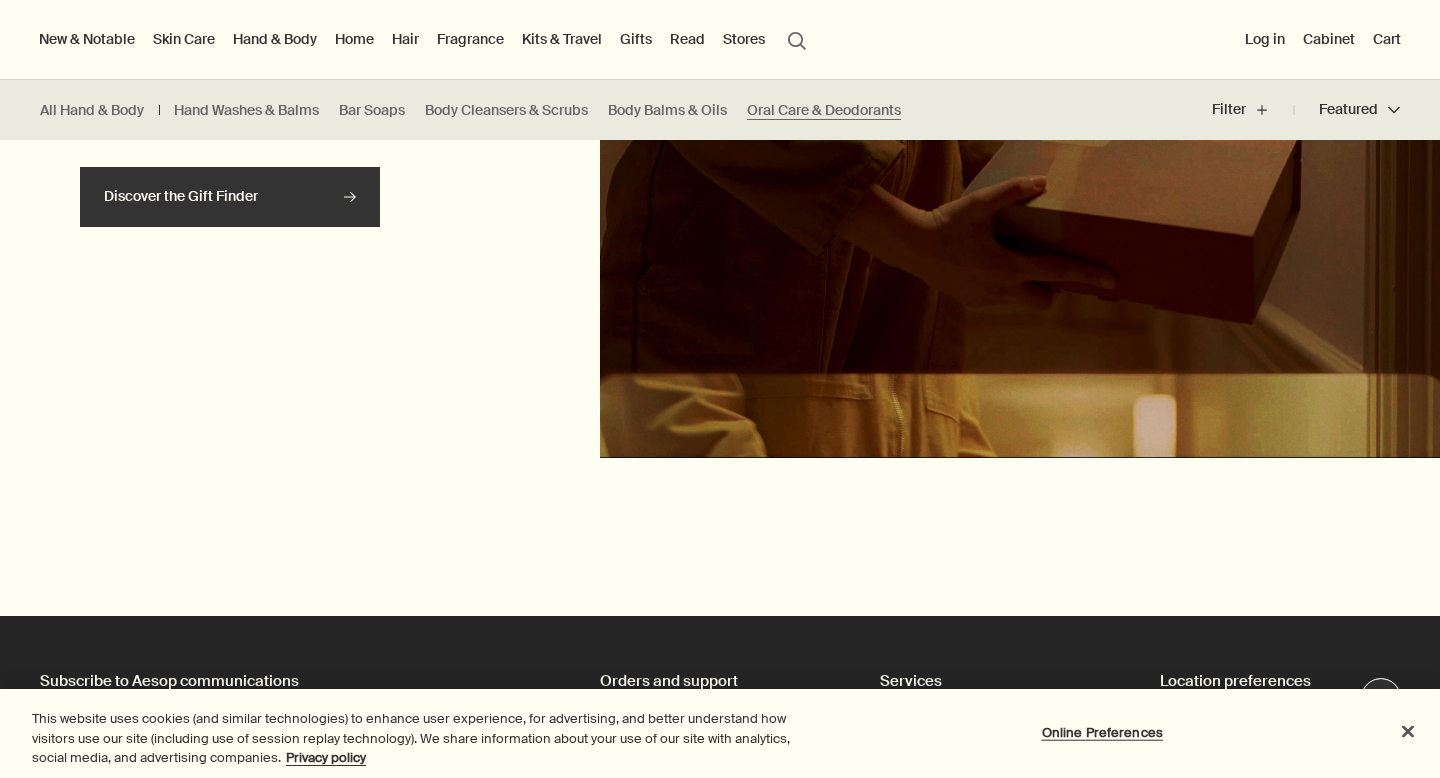 click on "Discover the Gift Finder   rightArrow" at bounding box center (230, 197) 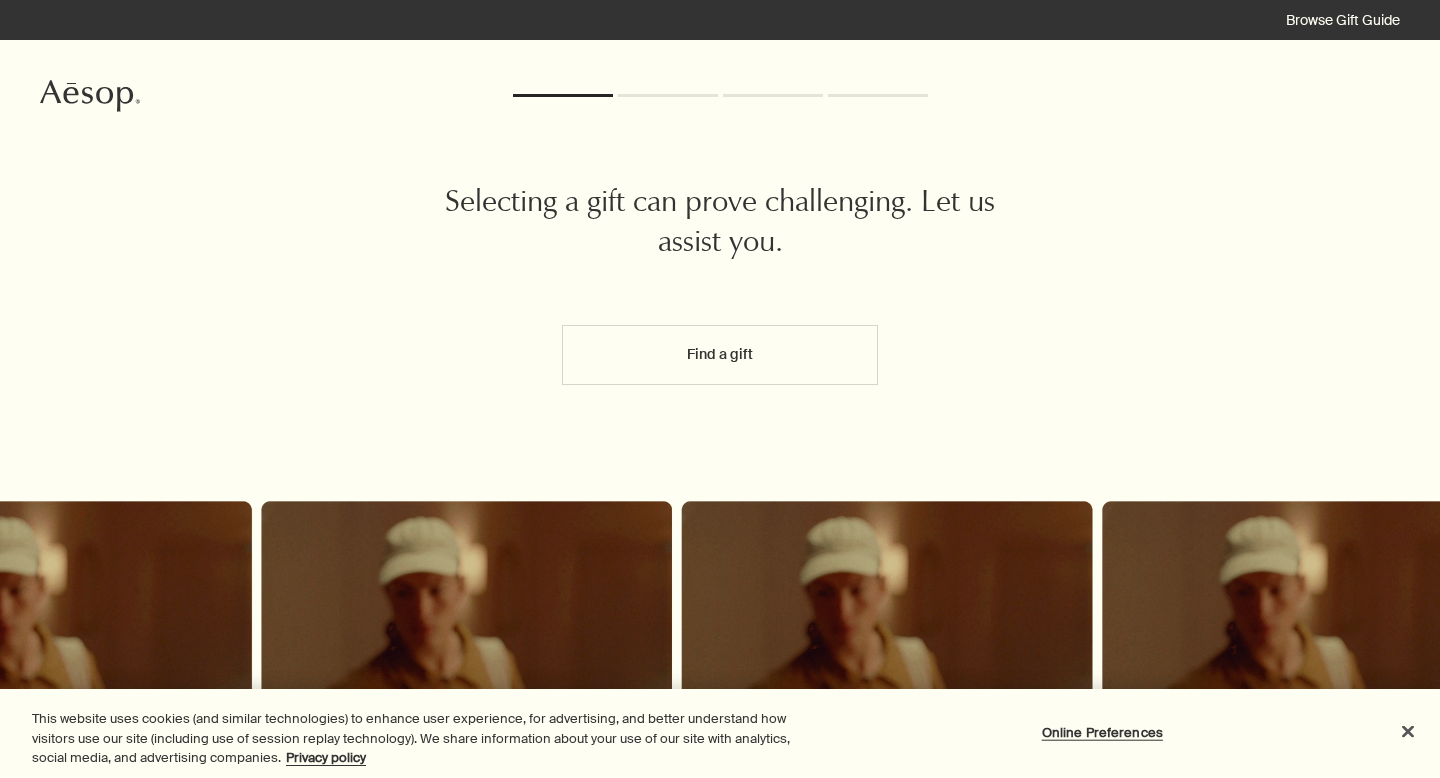 scroll, scrollTop: 100, scrollLeft: 0, axis: vertical 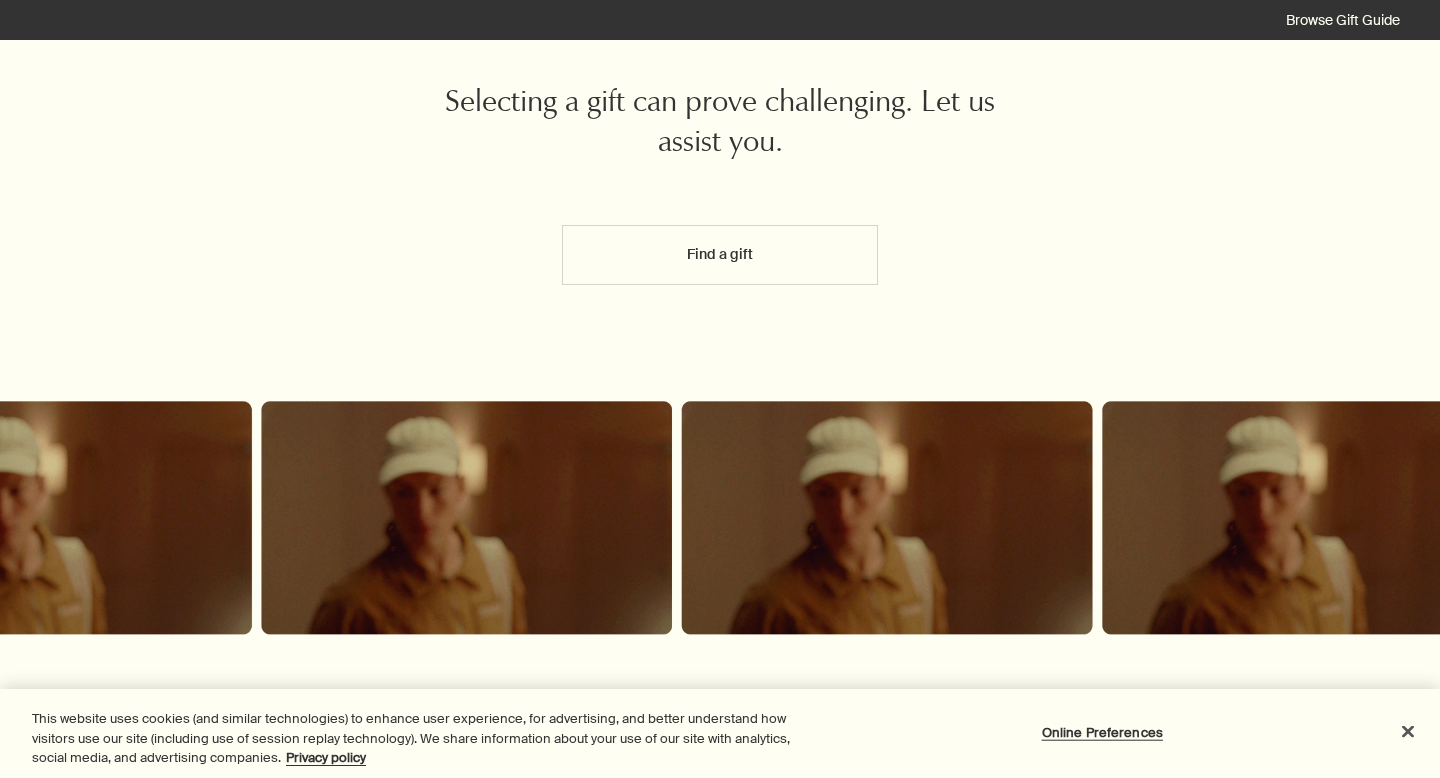 click on "Find a gift" at bounding box center (720, 255) 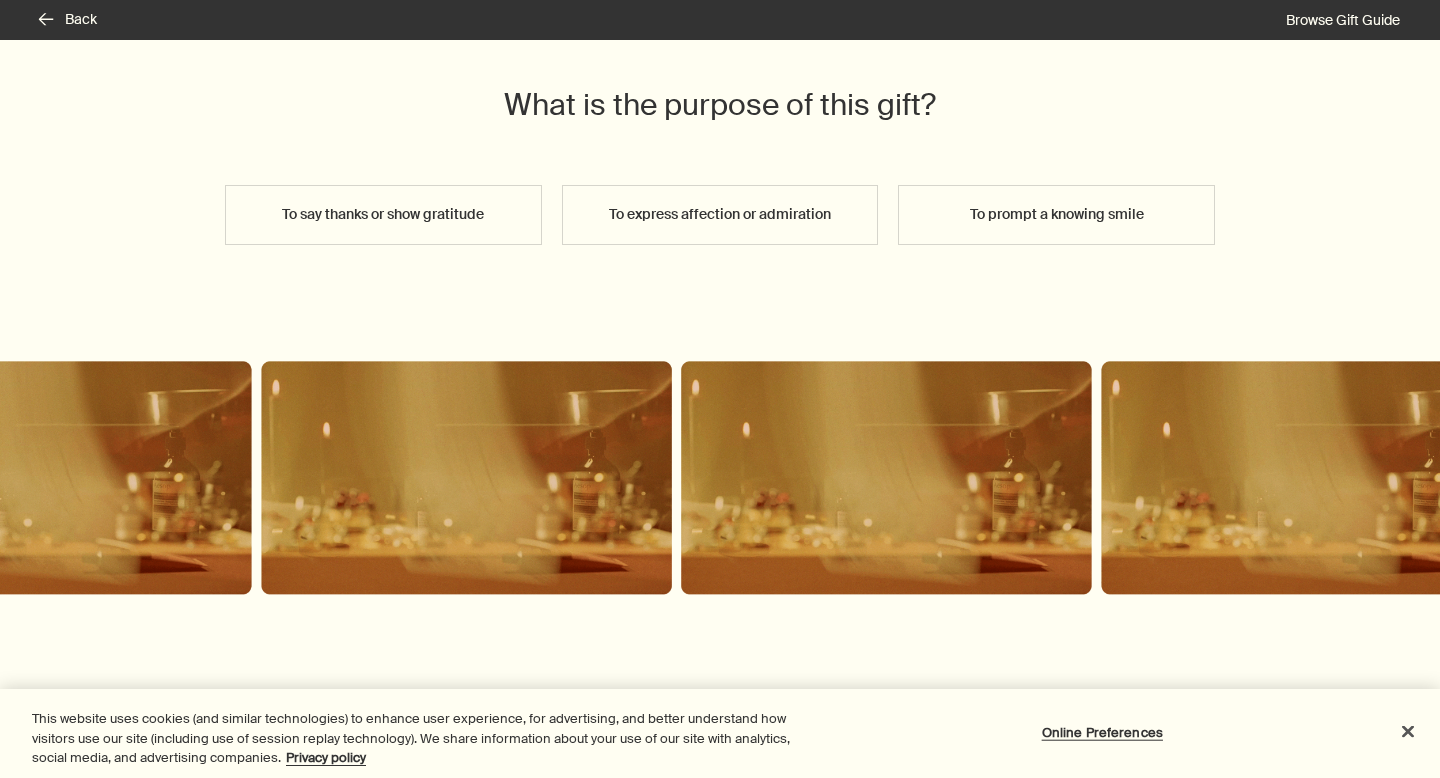 click on "To express affection or admiration" at bounding box center (720, 215) 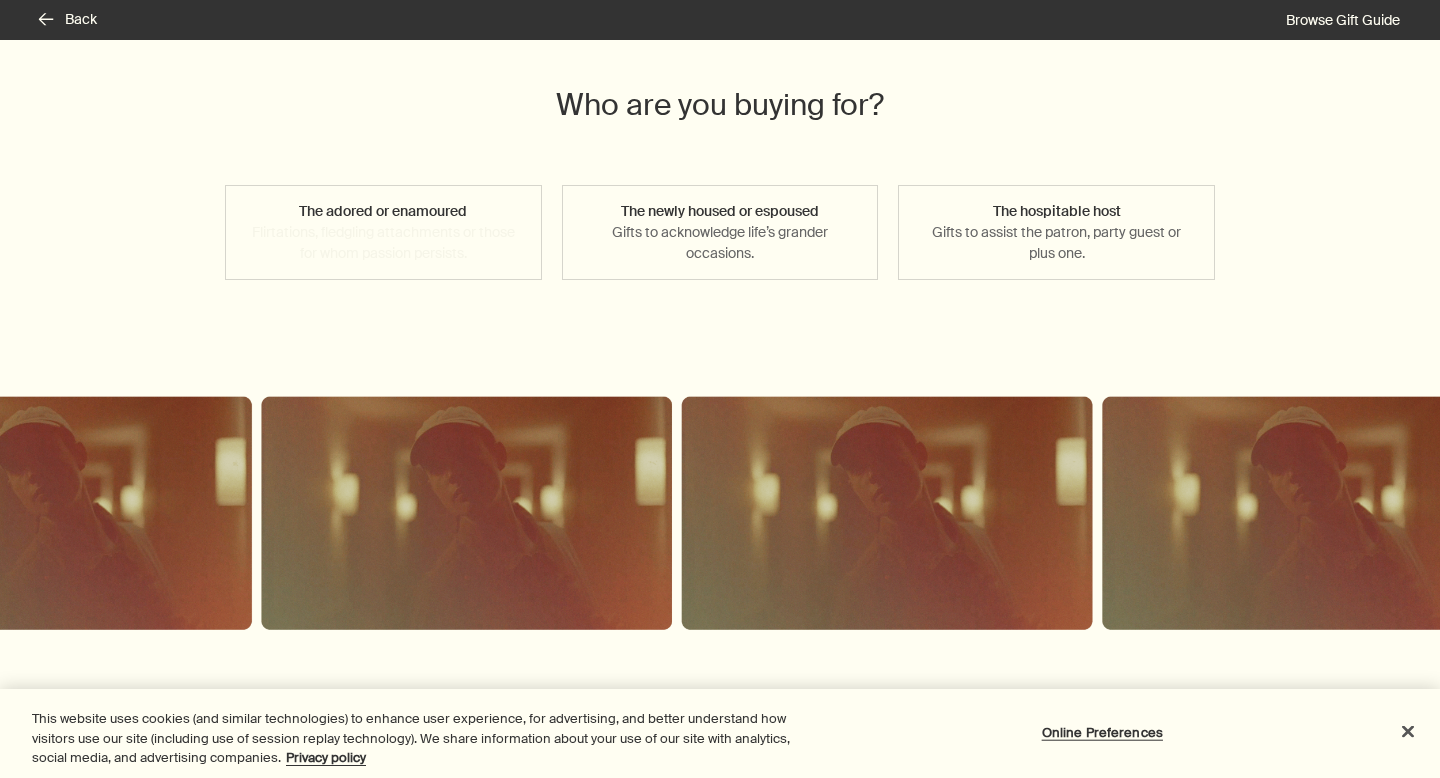 click on "The adored or enamoured Flirtations, fledgling attachments or those for whom passion persists." at bounding box center (383, 232) 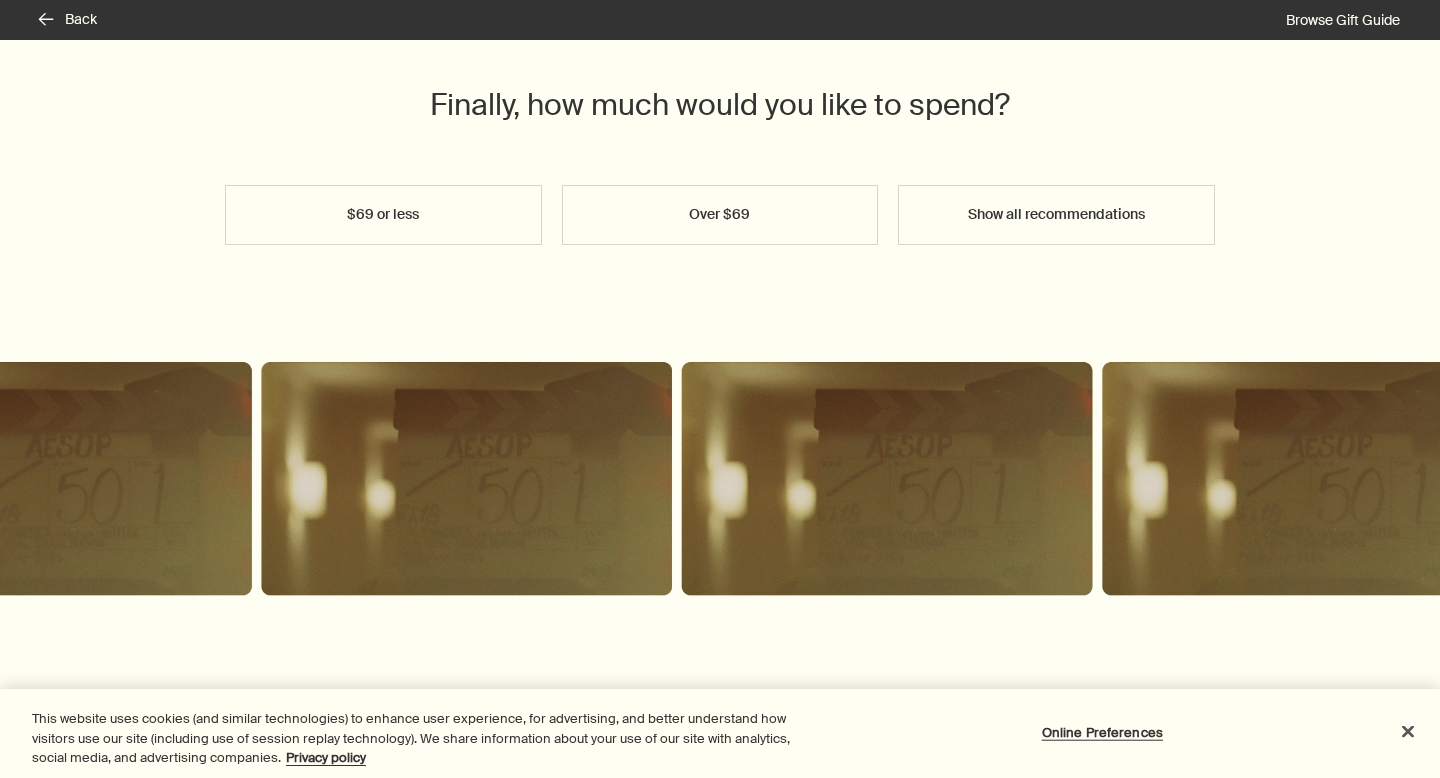 click on "$69 or less" at bounding box center (383, 215) 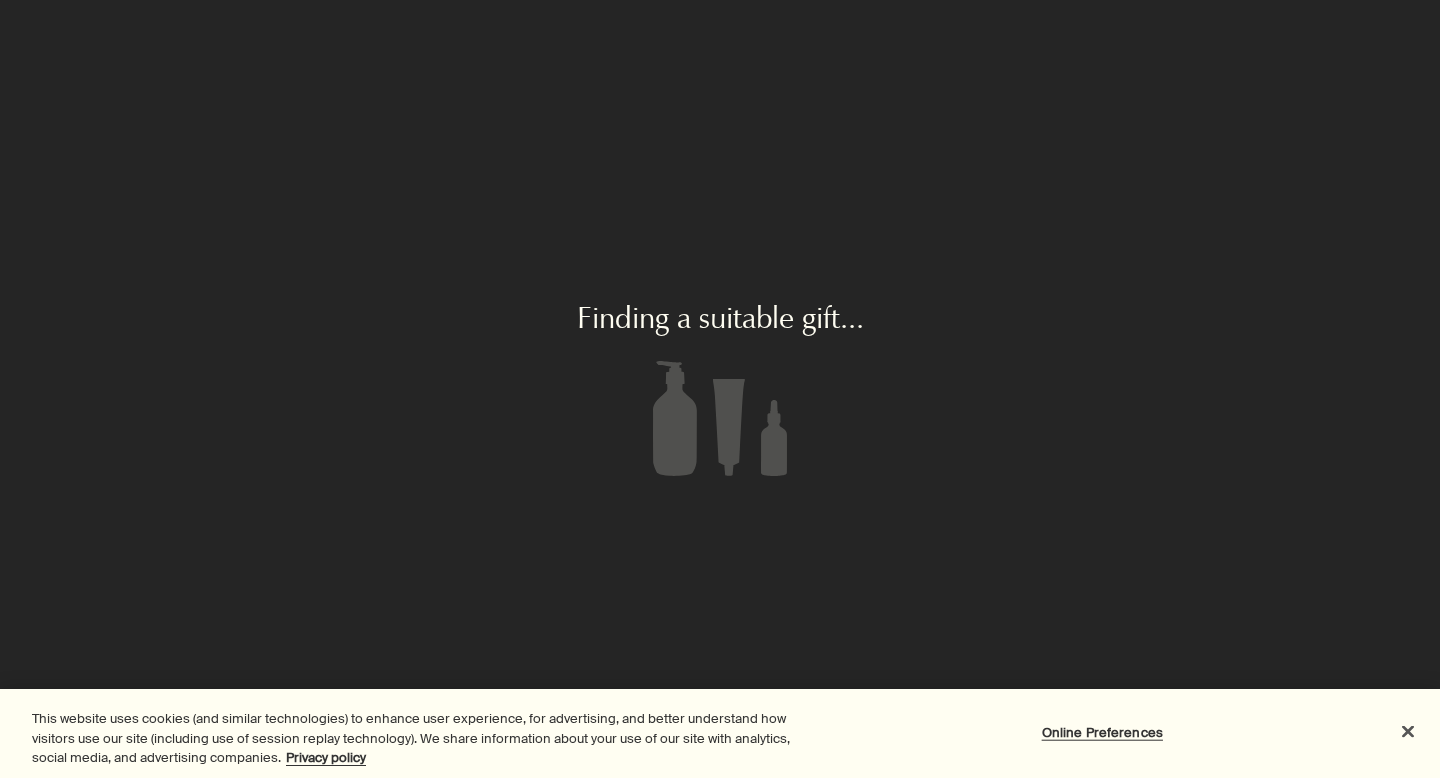 scroll, scrollTop: 0, scrollLeft: 0, axis: both 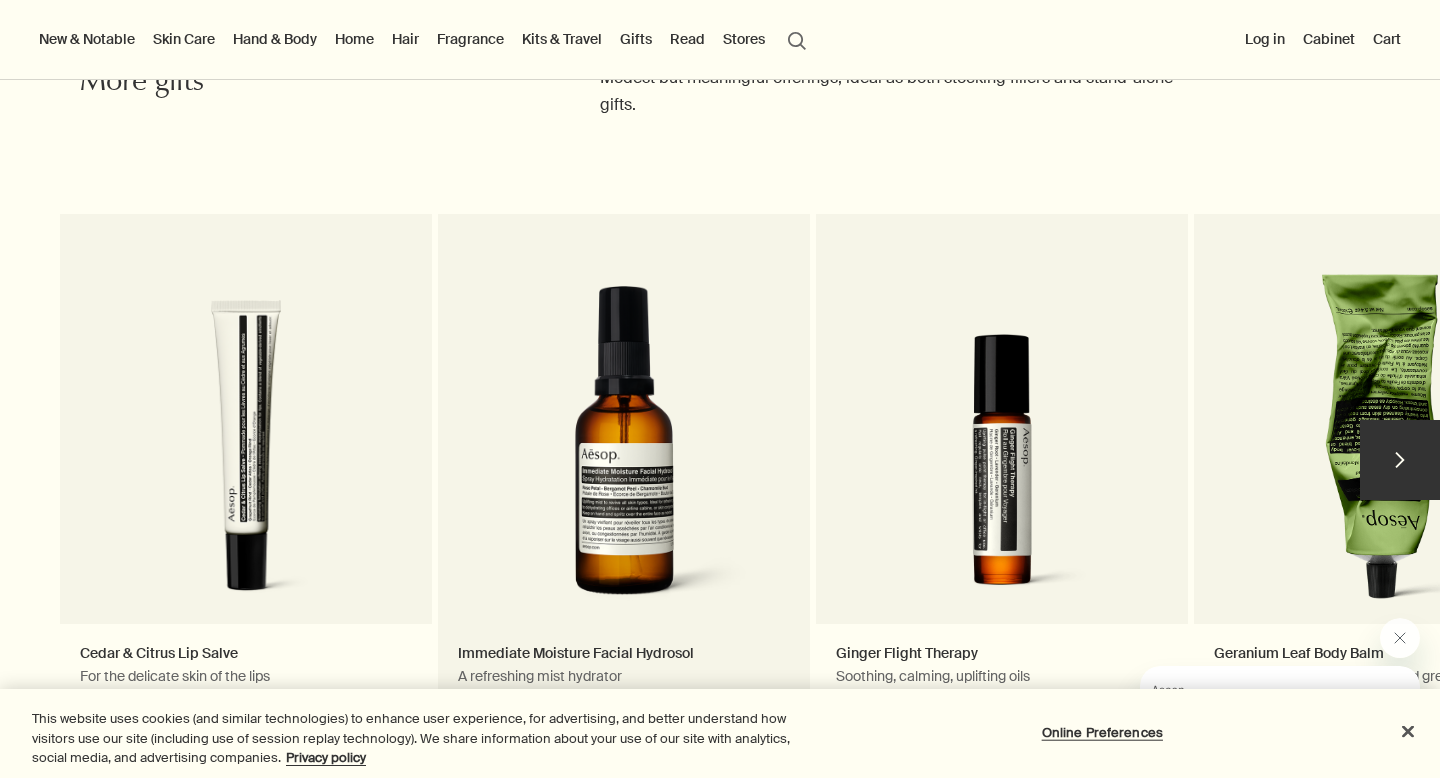 click on "Immediate Moisture Facial Hydrosol A refreshing mist hydrator" at bounding box center [624, 469] 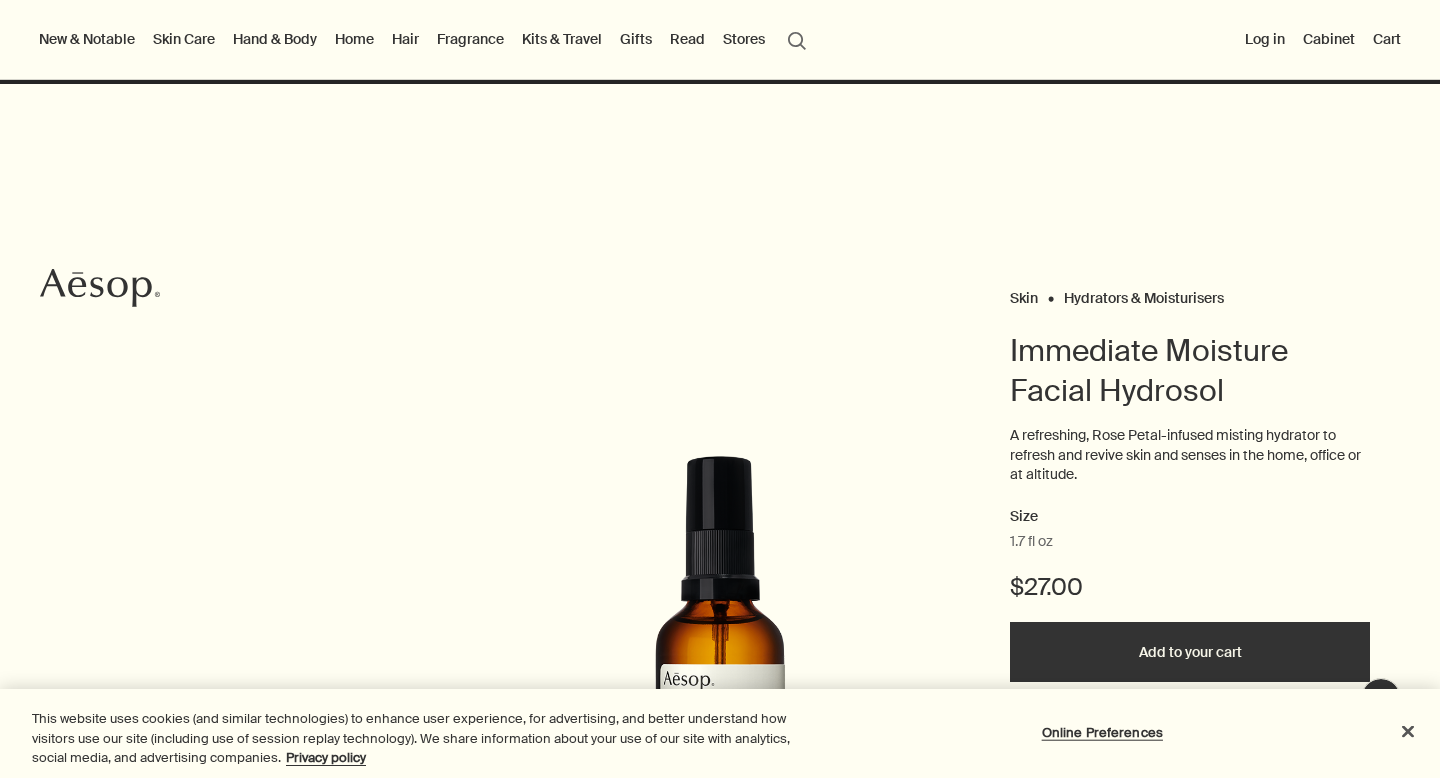 scroll, scrollTop: 0, scrollLeft: 0, axis: both 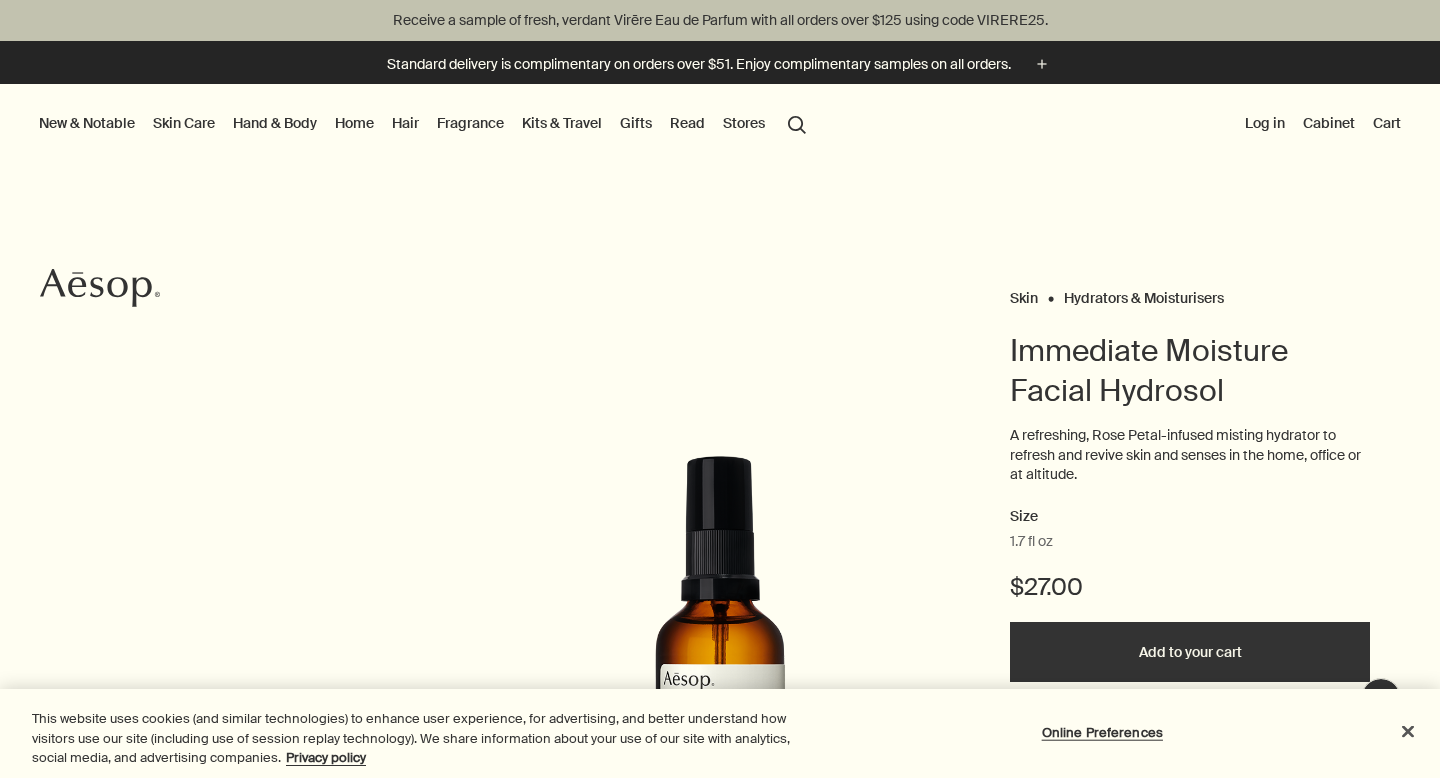 click on "Receive a sample of fresh, verdant Virēre Eau de Parfum with all orders over $125 using code VIRERE25." at bounding box center [720, 20] 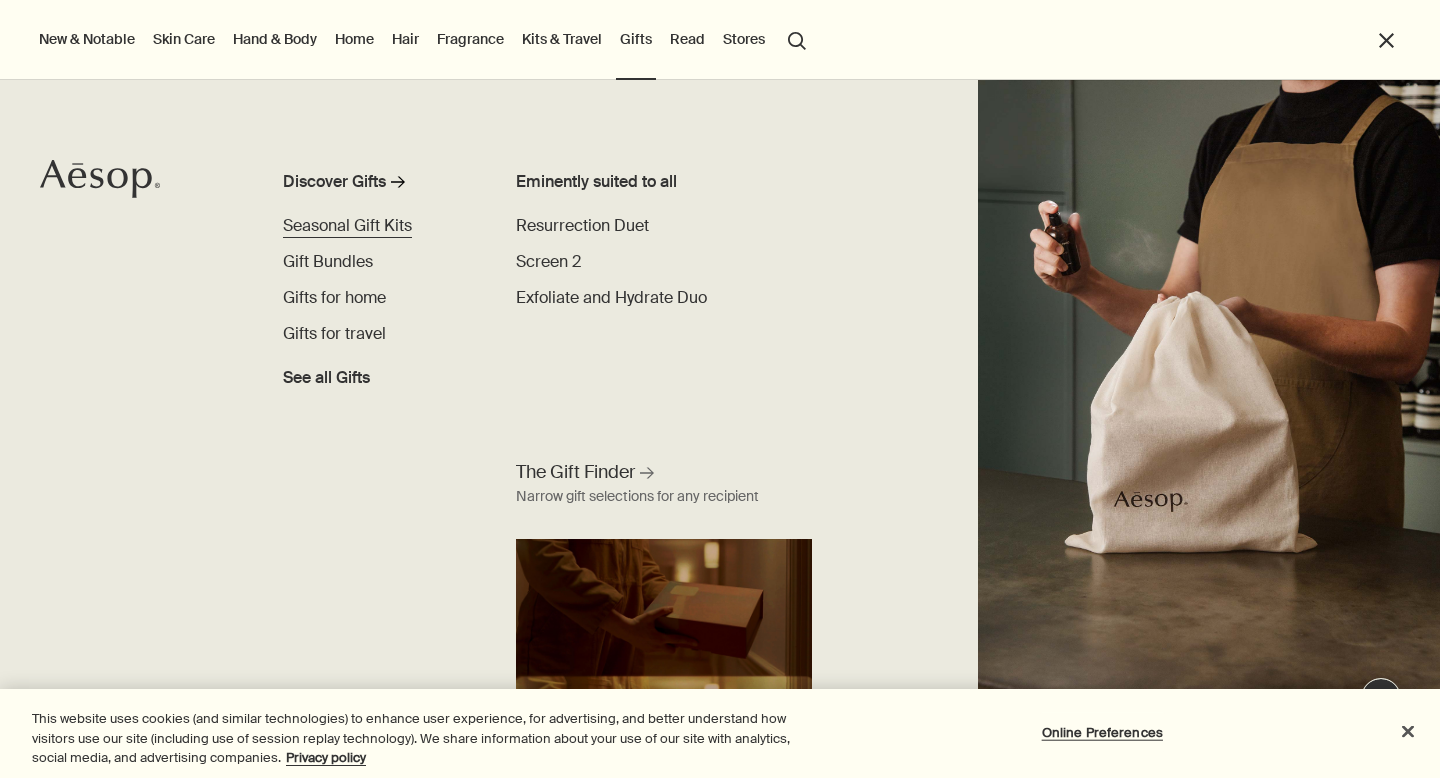 click on "Seasonal Gift Kits" at bounding box center [347, 225] 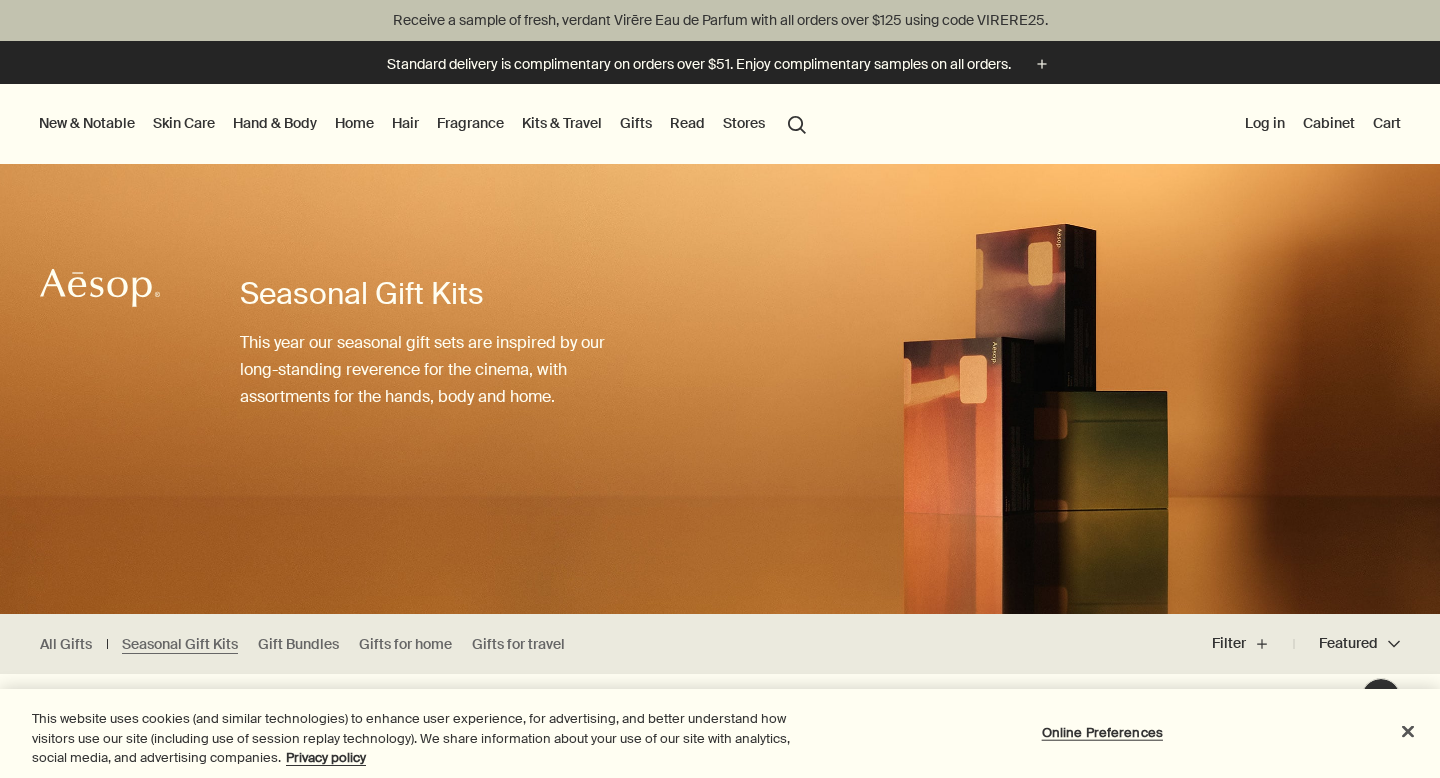 scroll, scrollTop: 0, scrollLeft: 0, axis: both 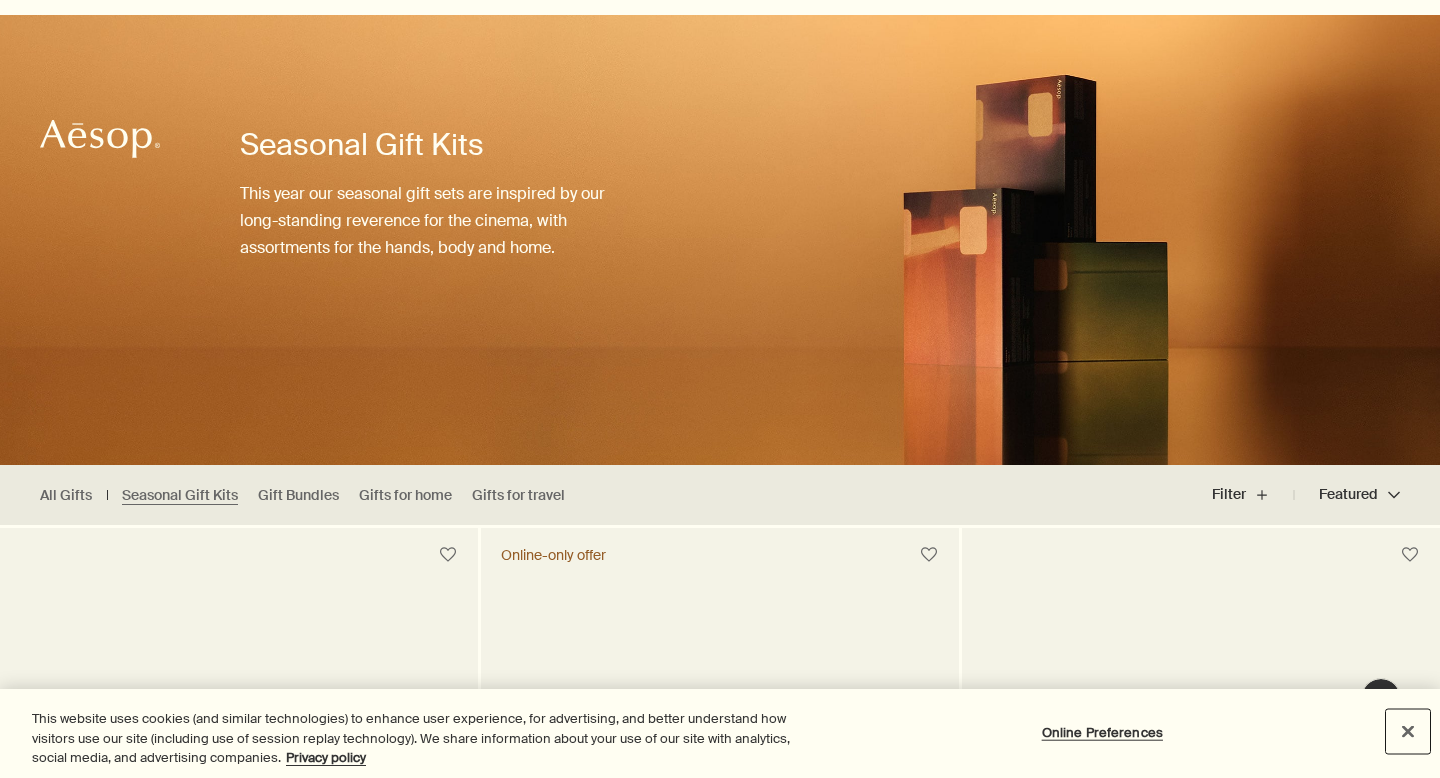 click at bounding box center [1408, 731] 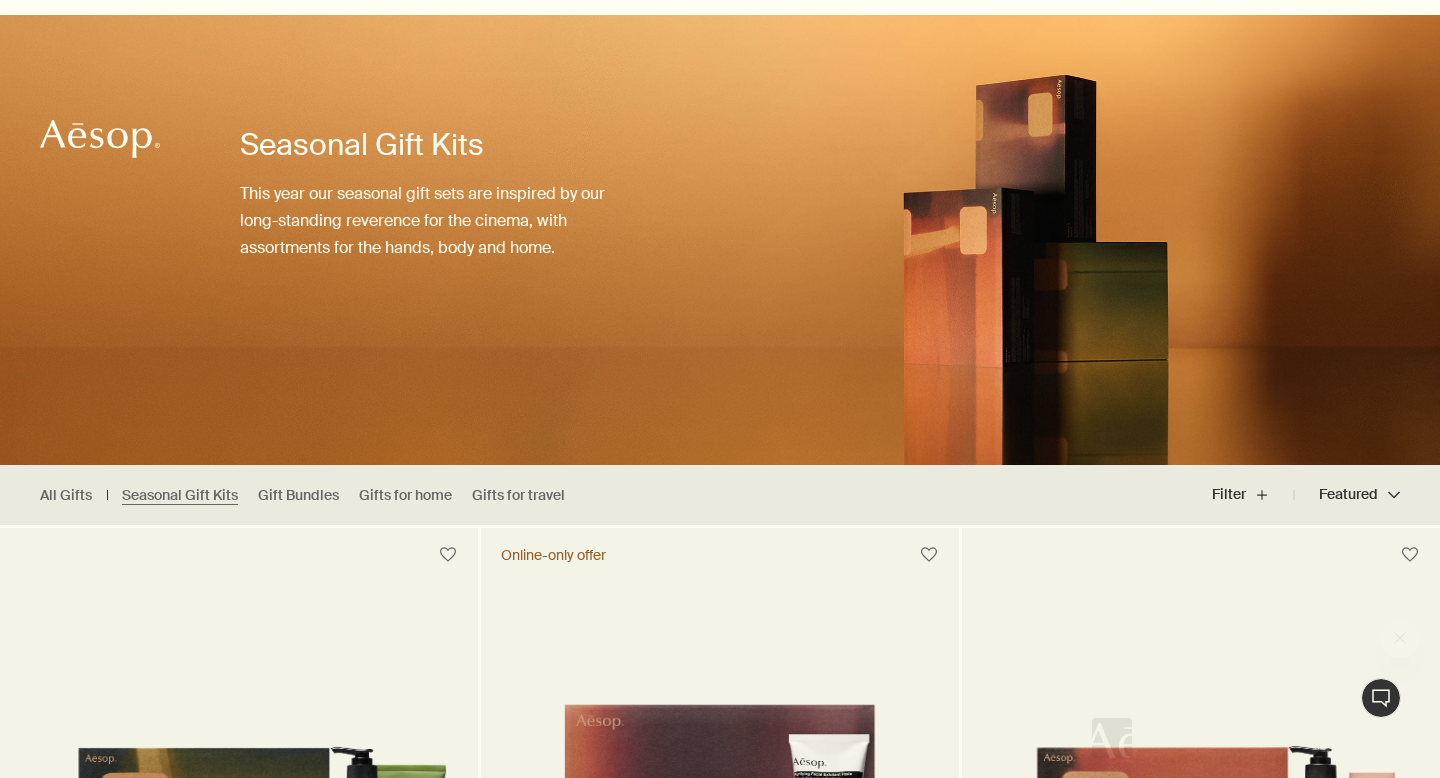 scroll, scrollTop: 0, scrollLeft: 0, axis: both 